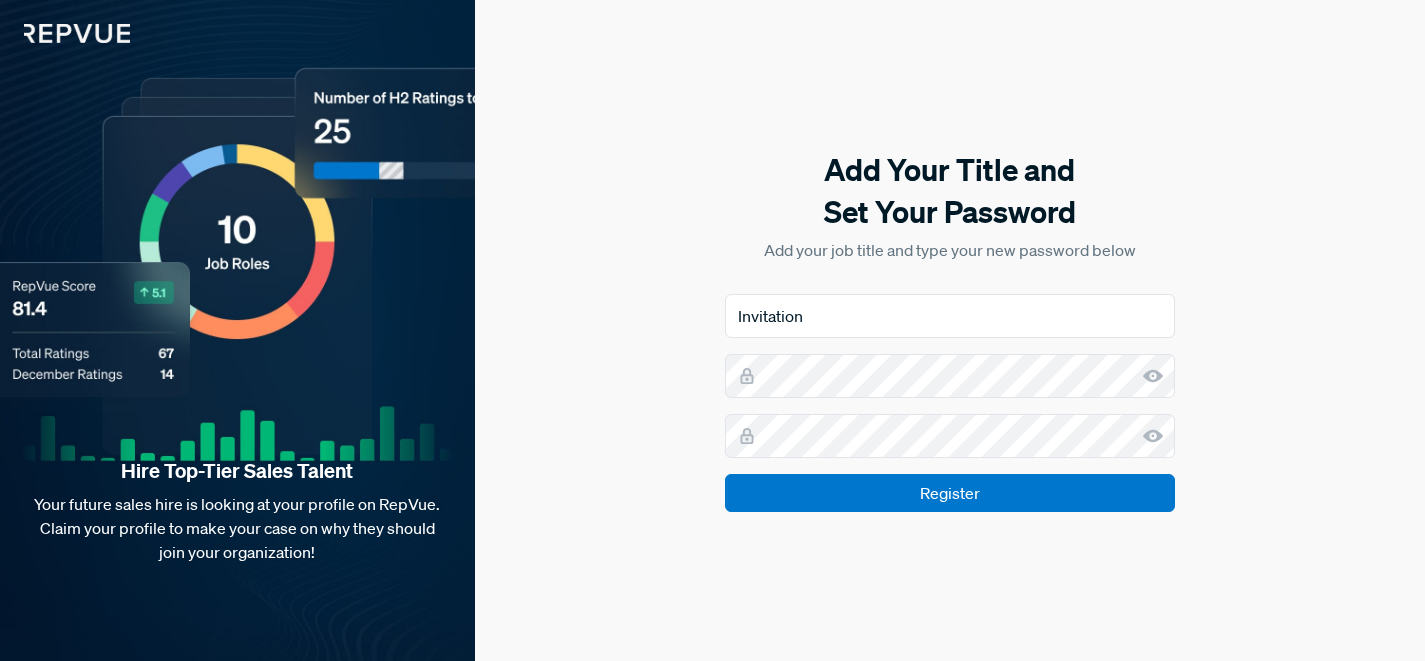 scroll, scrollTop: 0, scrollLeft: 0, axis: both 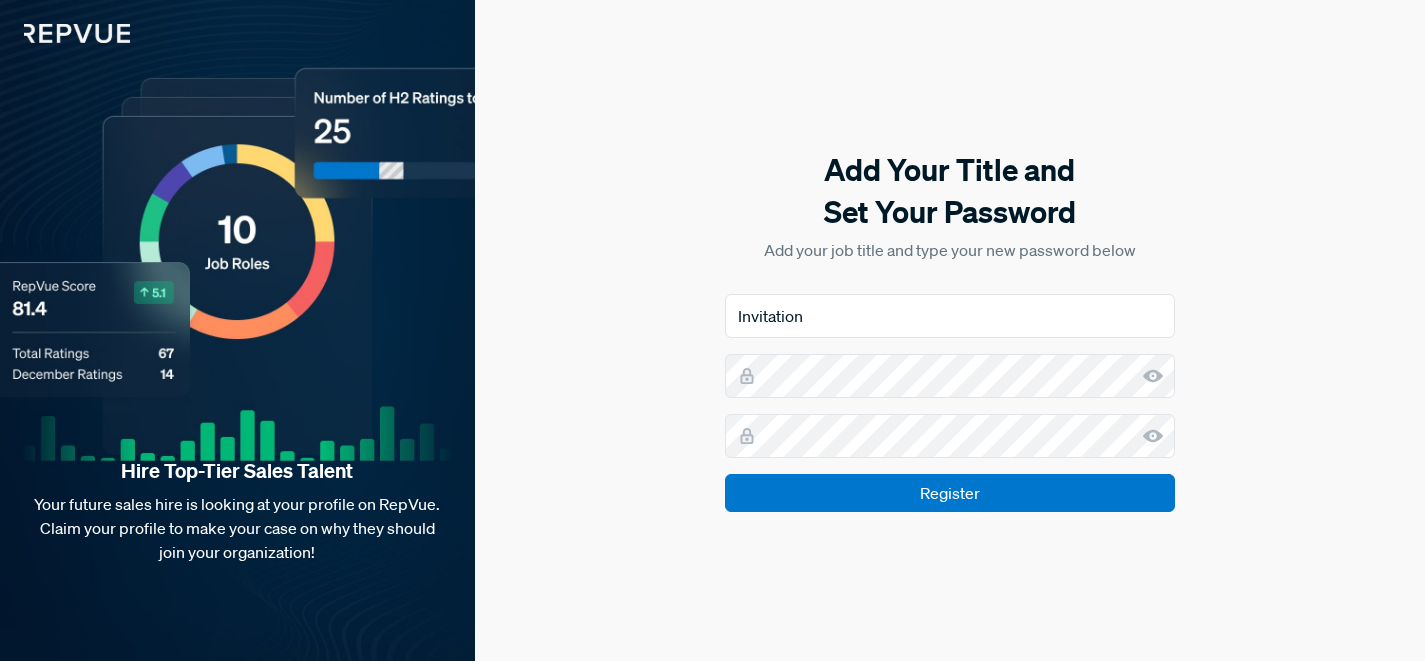 click at bounding box center (1120, 376) 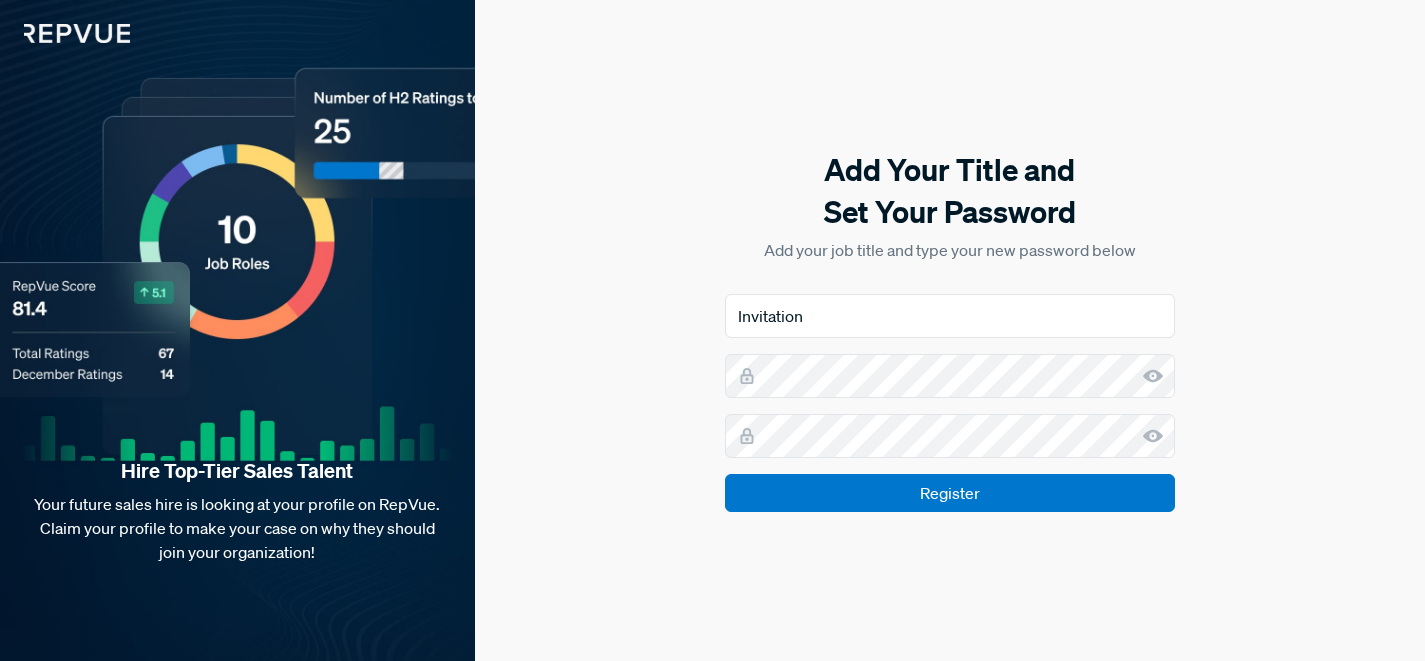 click at bounding box center (1120, 376) 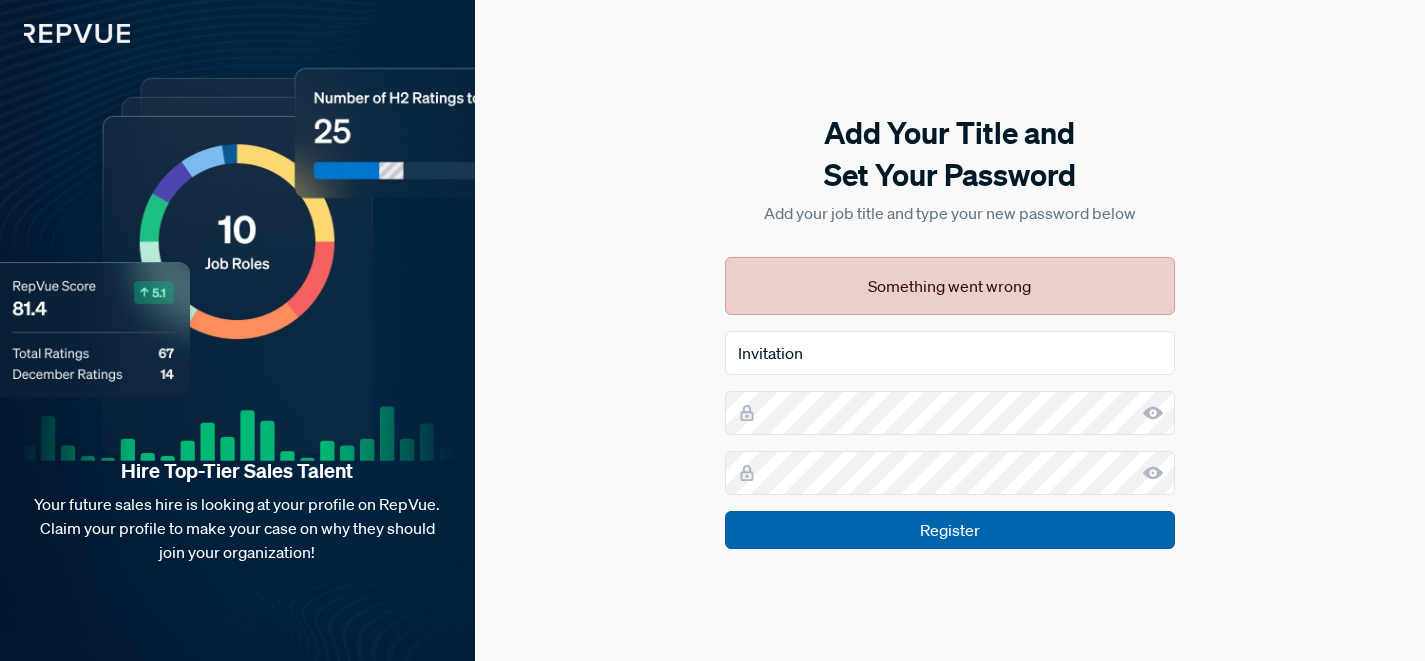 click on "Register" at bounding box center (950, 530) 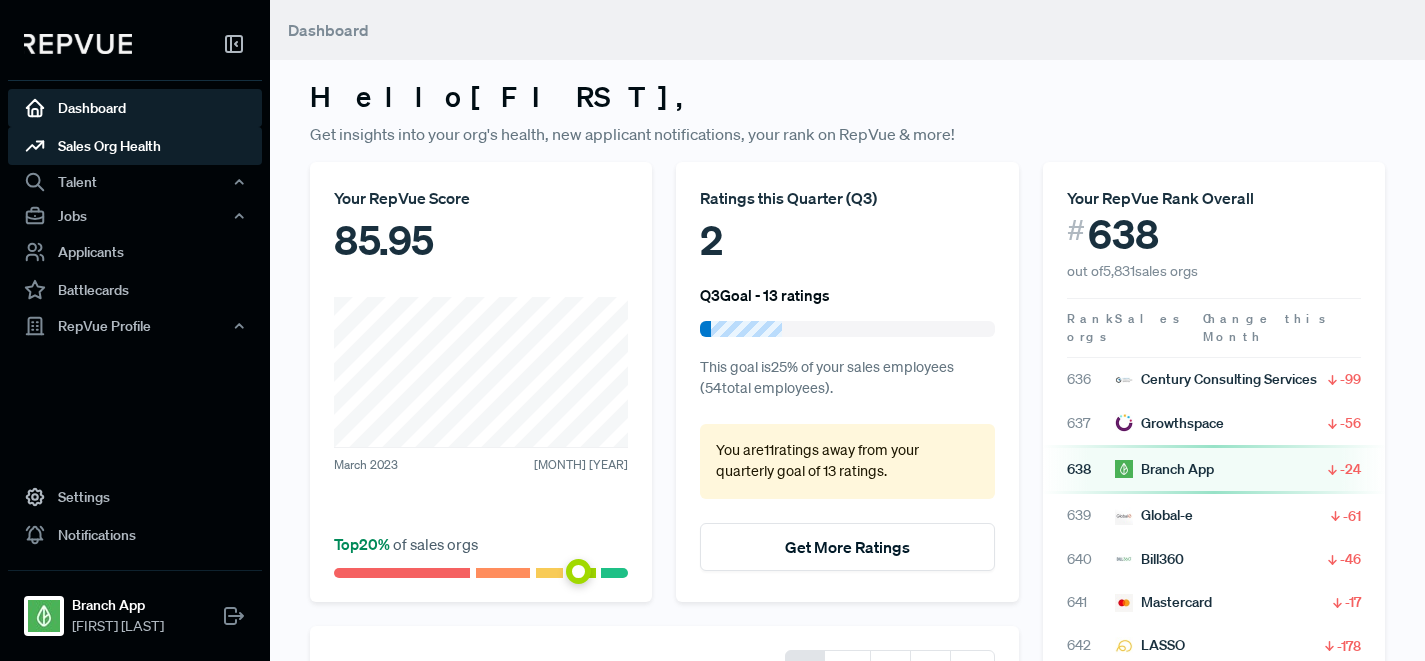click on "Sales Org Health" at bounding box center (135, 146) 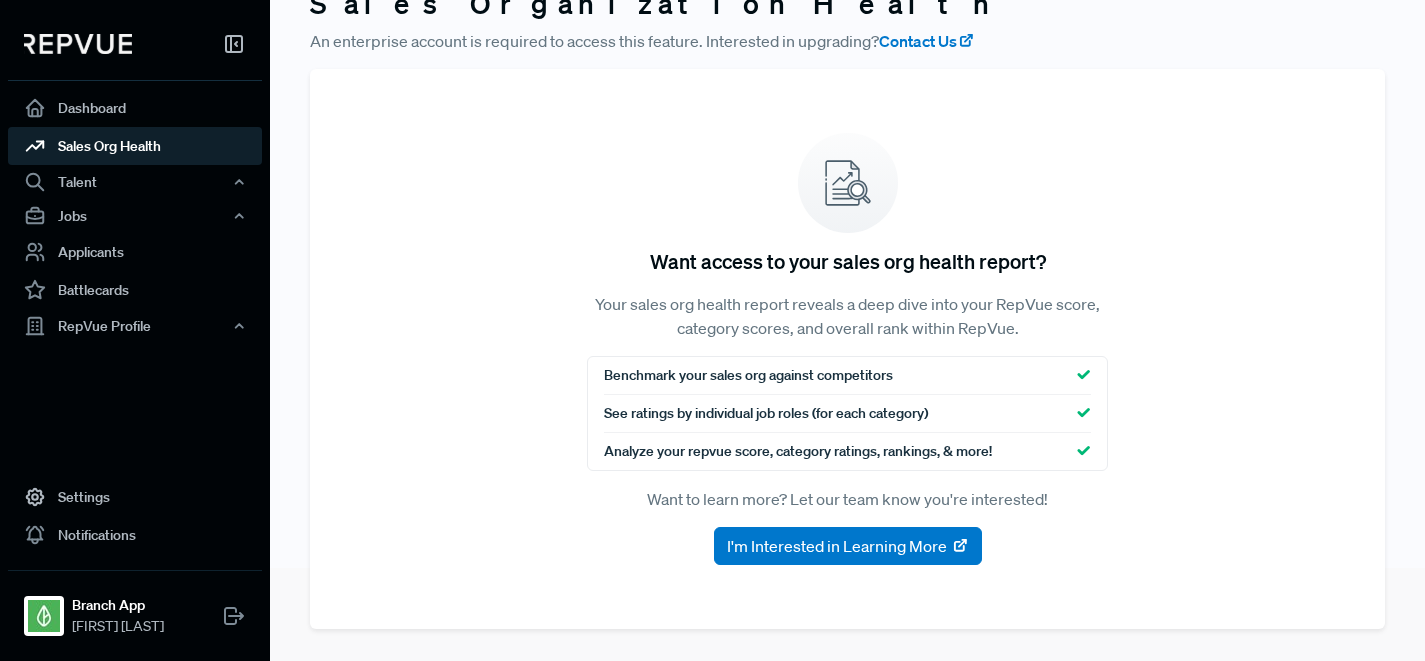 scroll, scrollTop: 0, scrollLeft: 0, axis: both 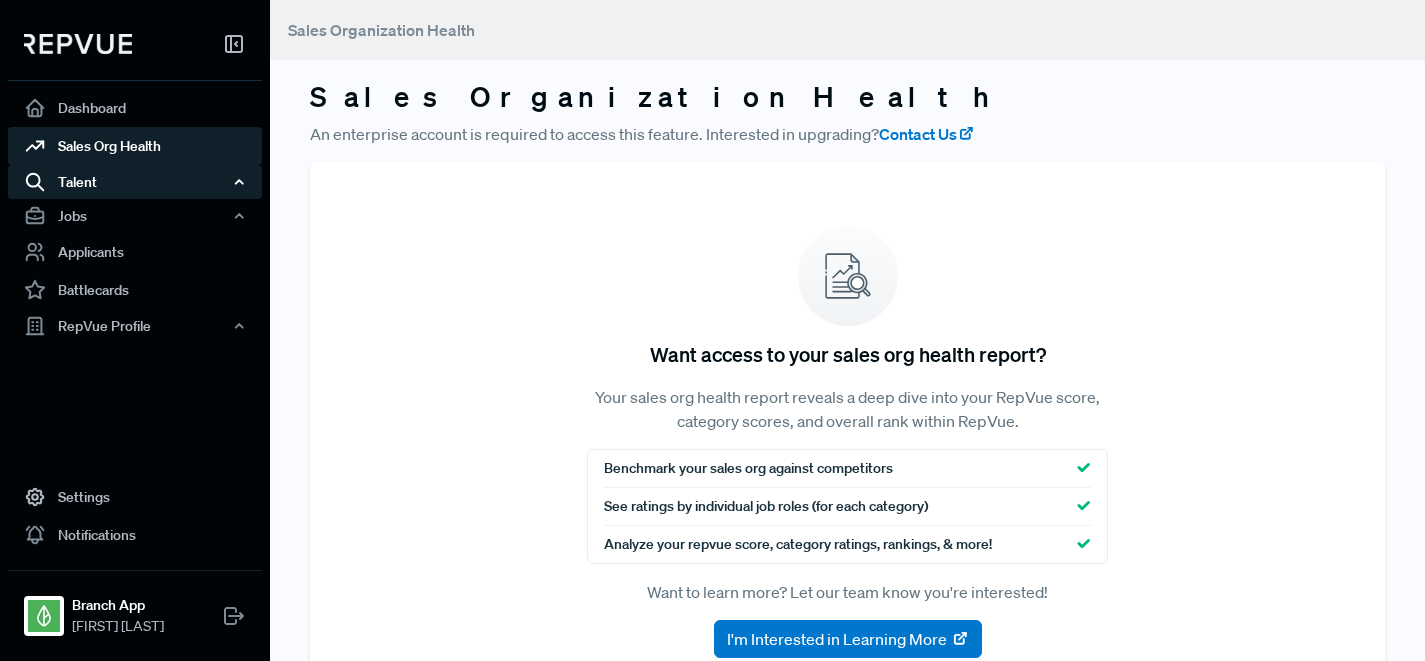 click on "Talent" at bounding box center [135, 182] 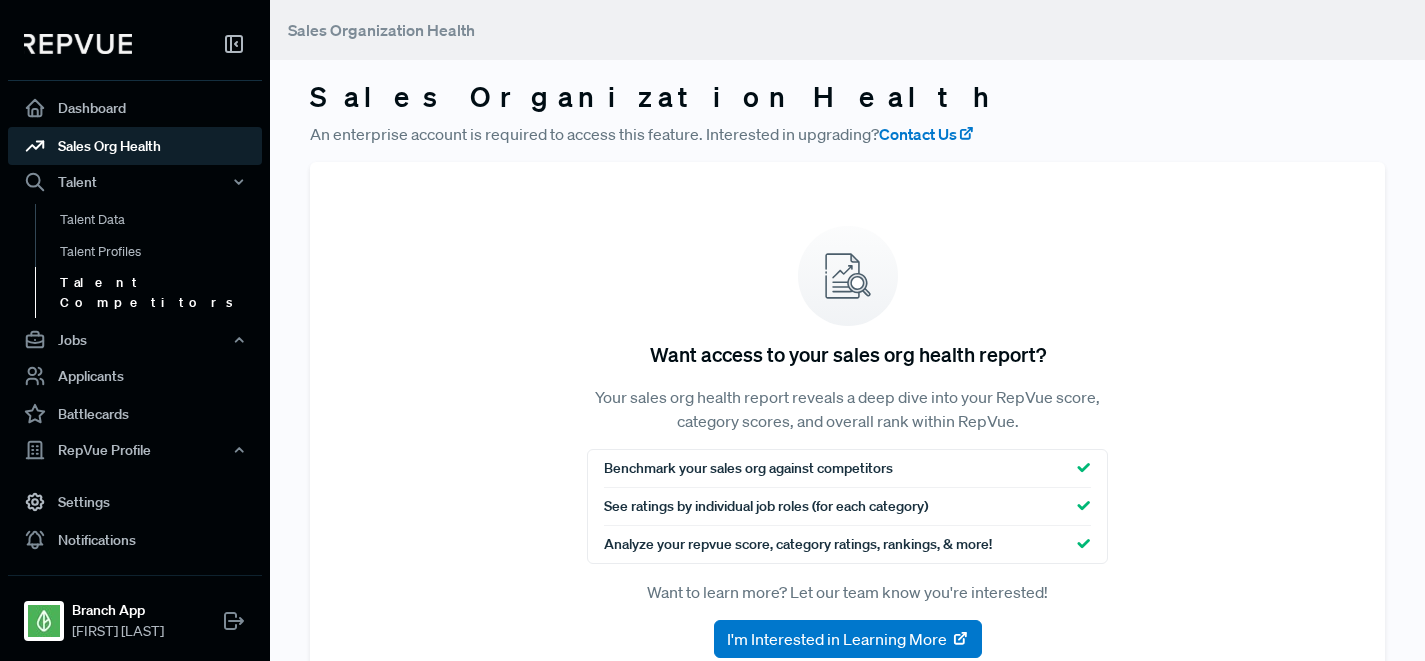 click on "Talent Competitors" at bounding box center [162, 292] 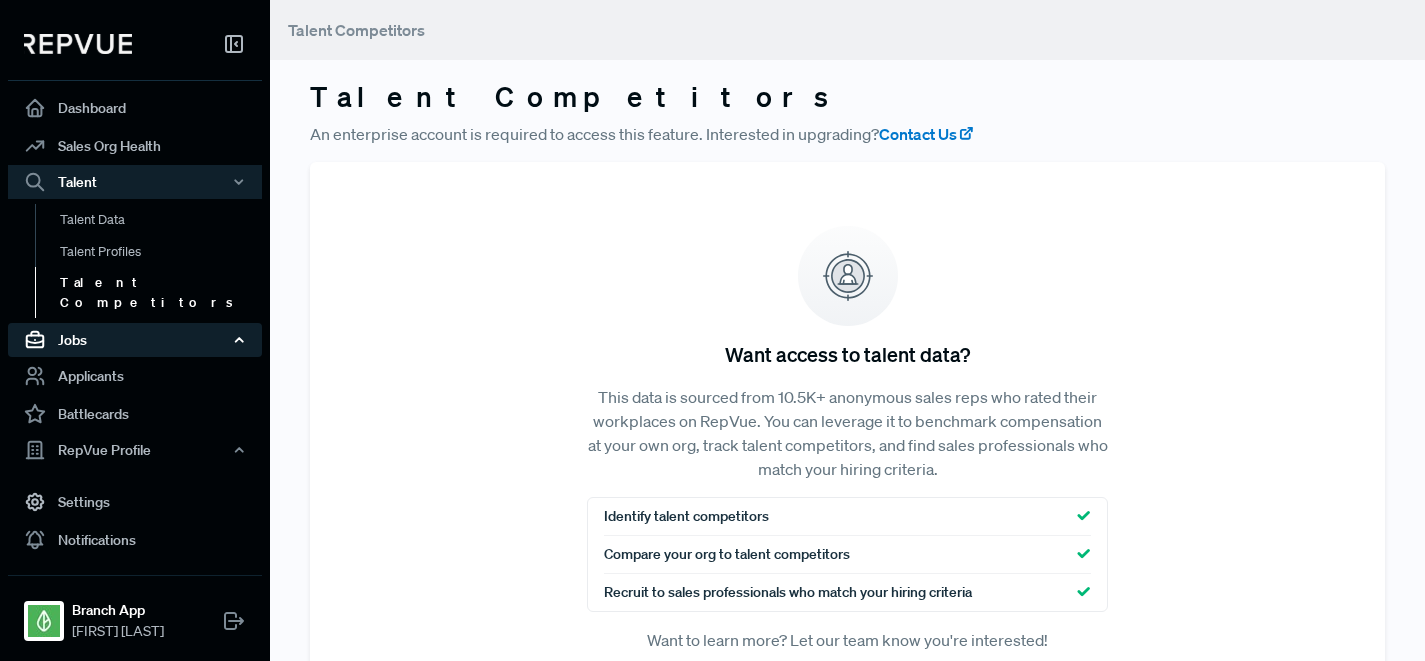 click on "Jobs" at bounding box center [135, 340] 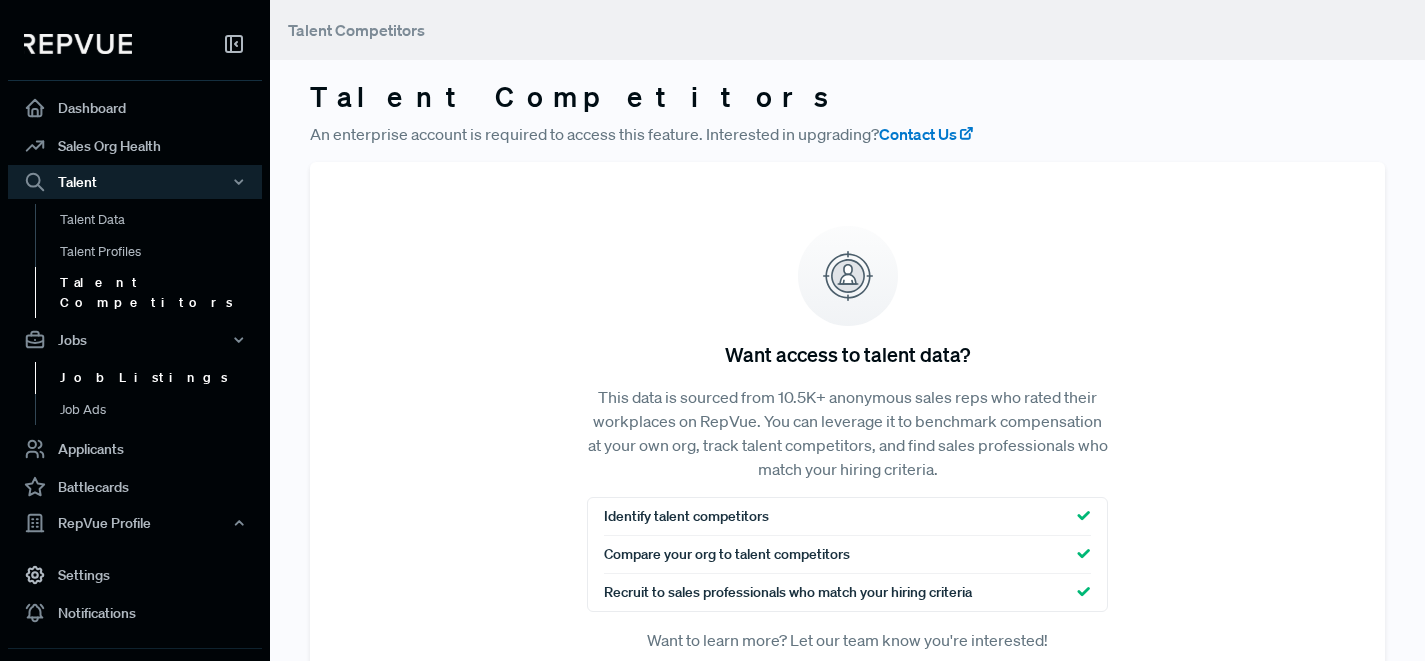 click on "Job Listings" at bounding box center (162, 378) 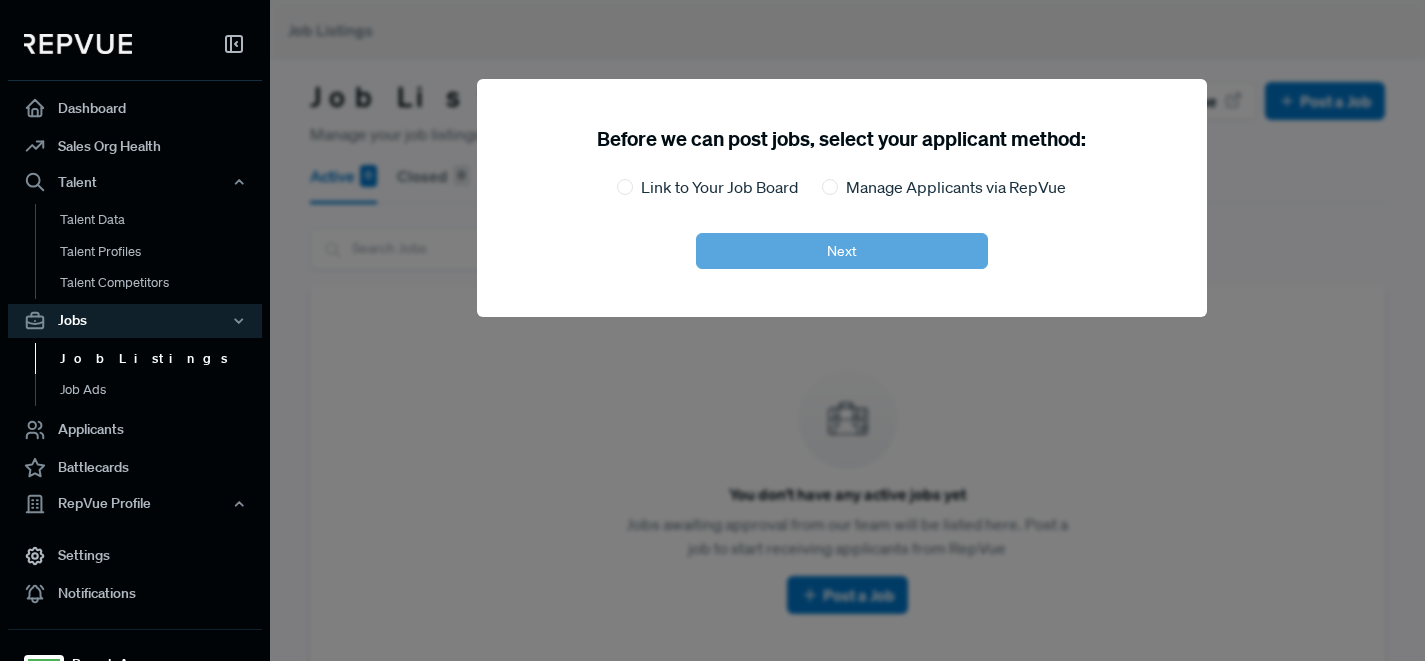 click on "Job Listings Job Ads" at bounding box center [135, 374] 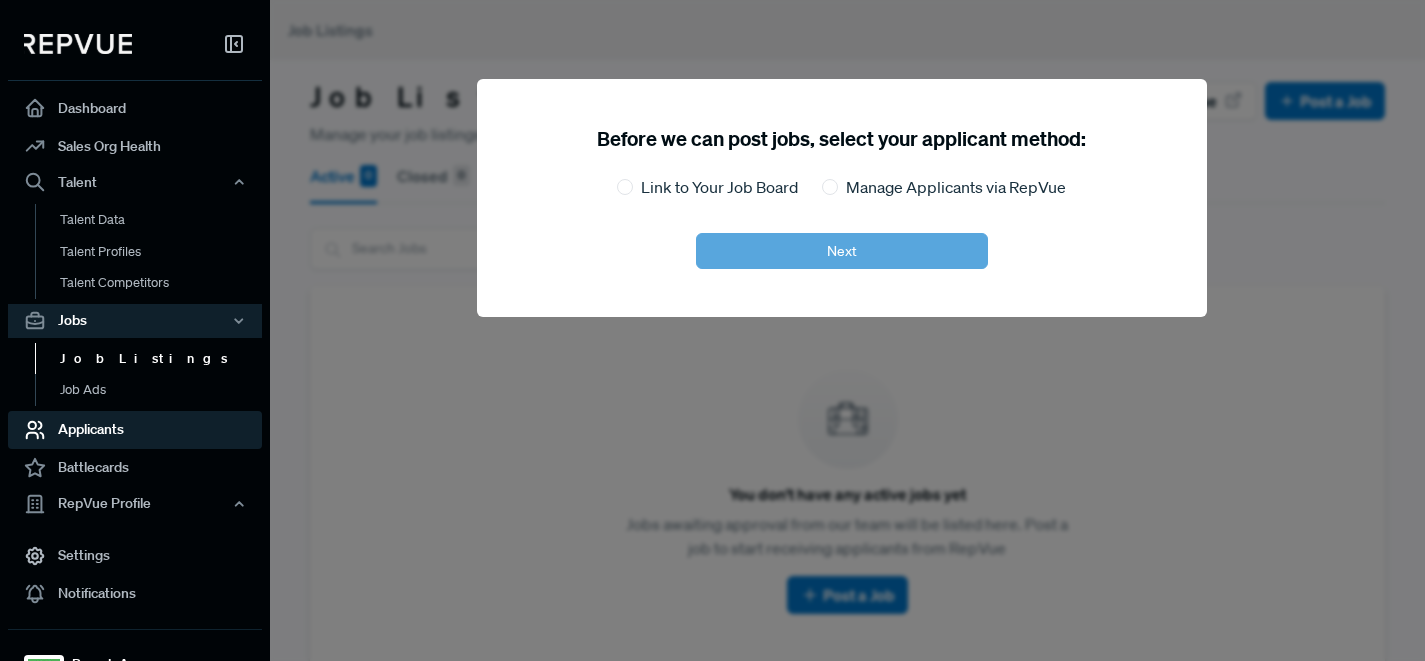 click on "Applicants" at bounding box center [135, 430] 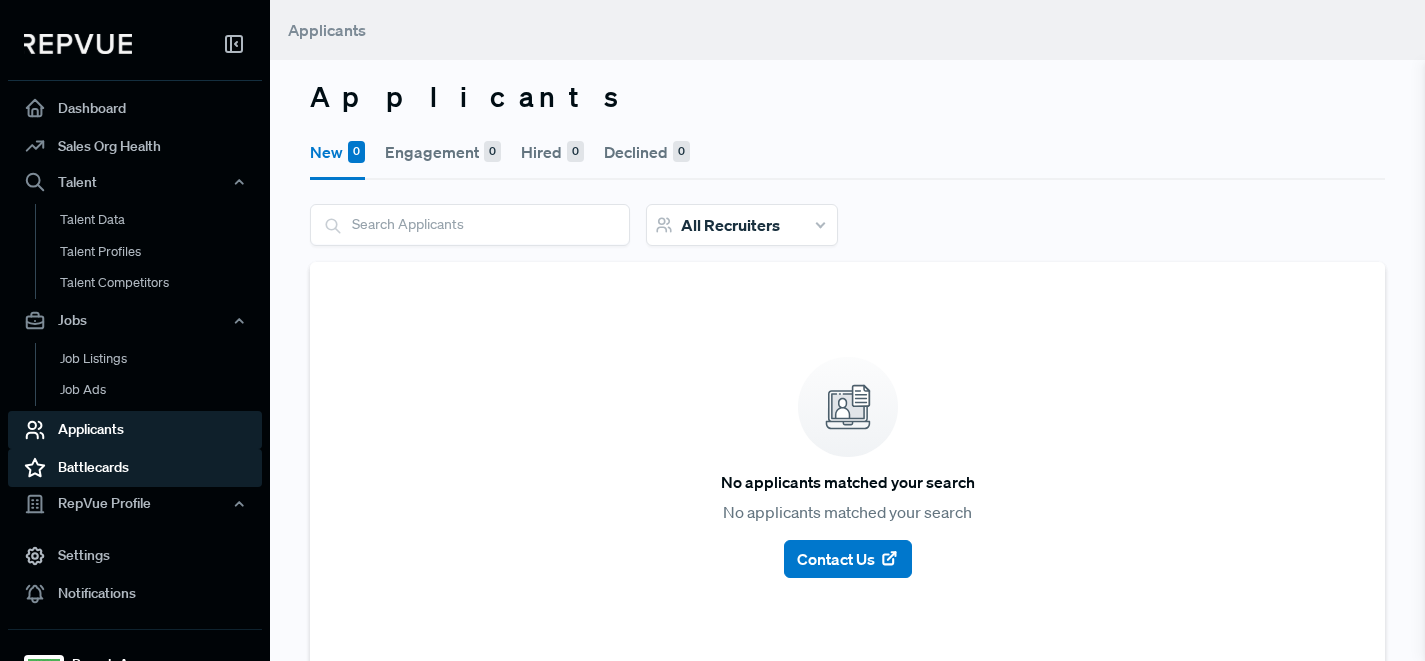 click on "Battlecards" at bounding box center (135, 468) 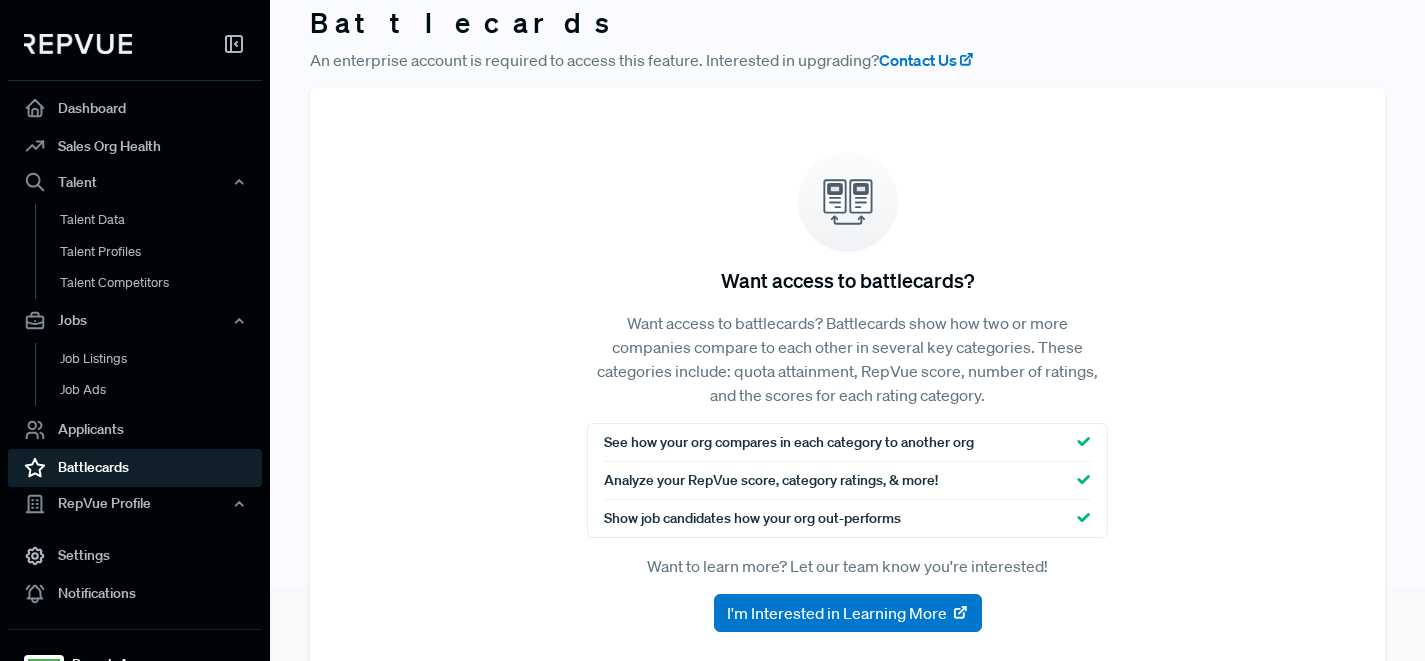 scroll, scrollTop: 0, scrollLeft: 0, axis: both 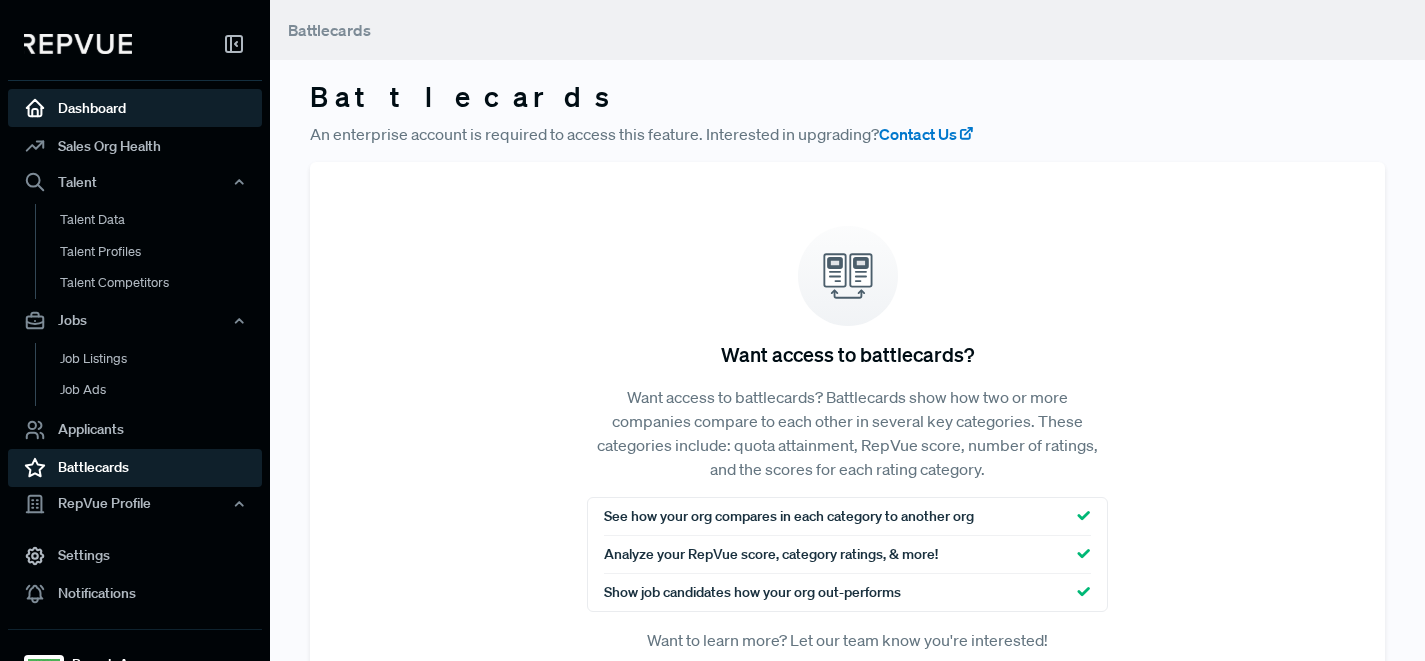 click on "Dashboard" at bounding box center (135, 108) 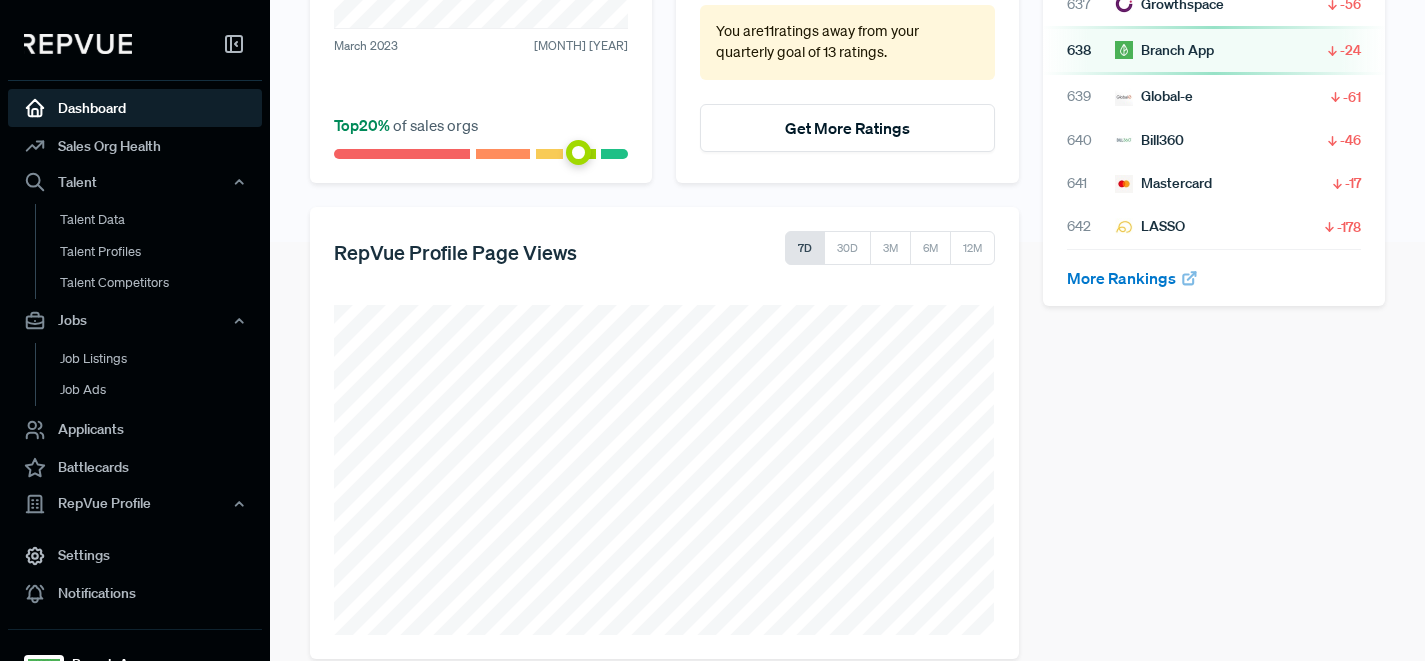 scroll, scrollTop: 448, scrollLeft: 0, axis: vertical 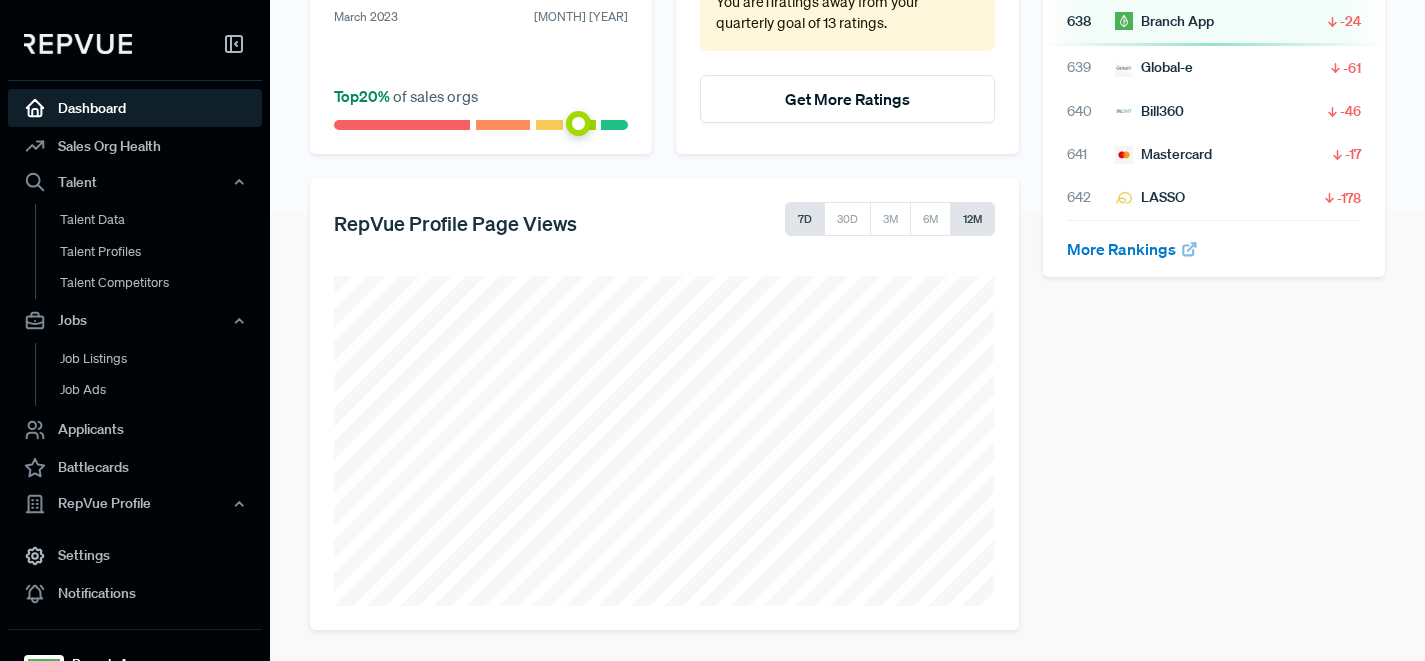 click on "12M" at bounding box center (972, 219) 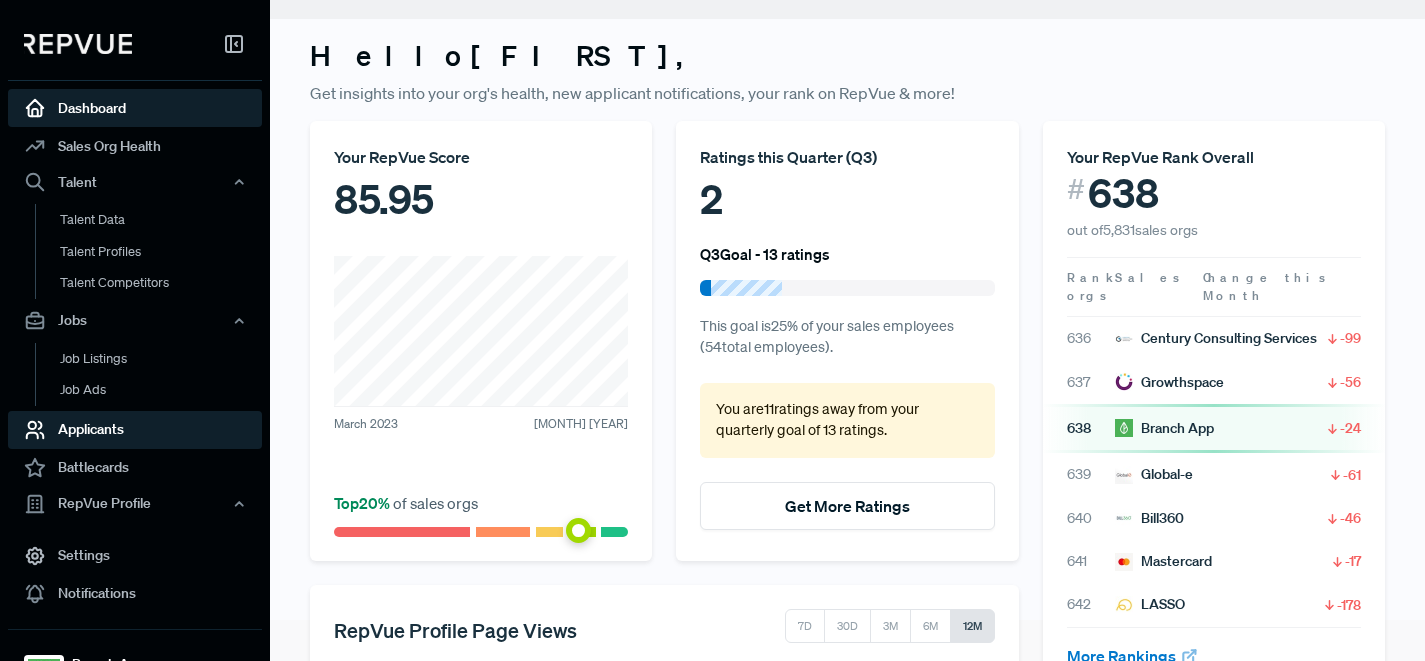 scroll, scrollTop: 0, scrollLeft: 0, axis: both 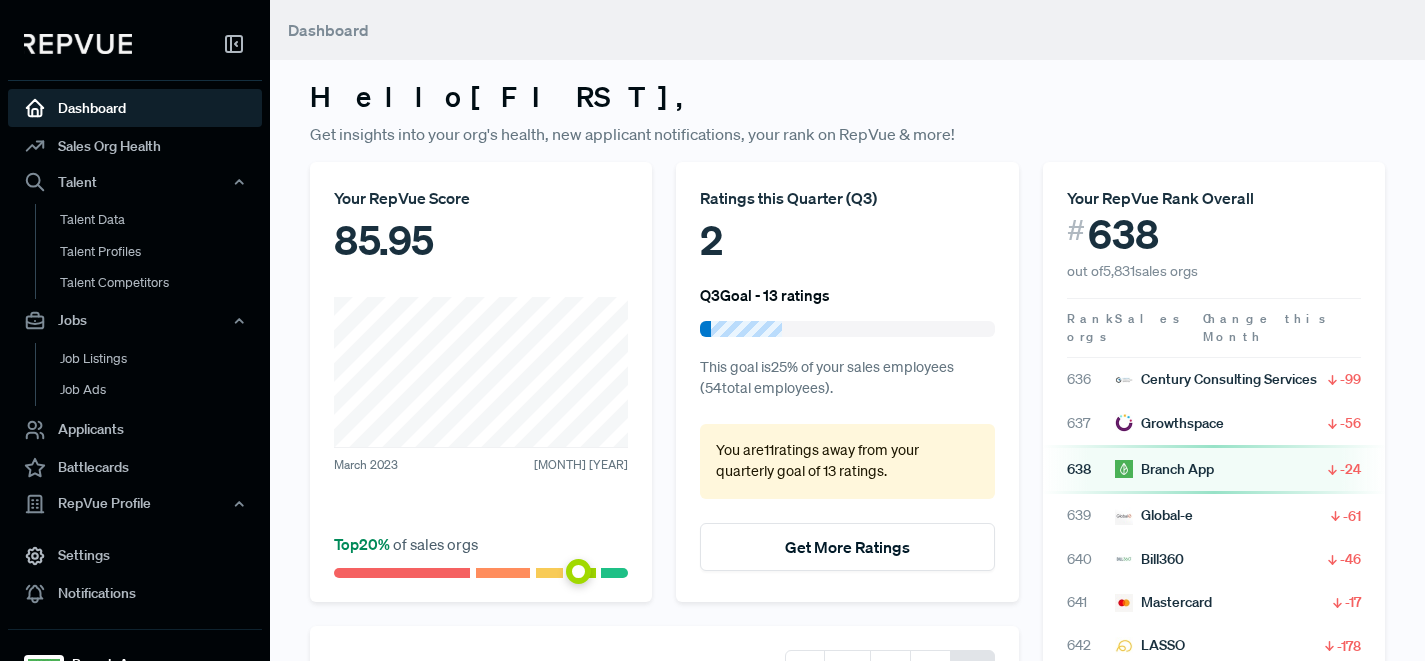 click at bounding box center [78, 44] 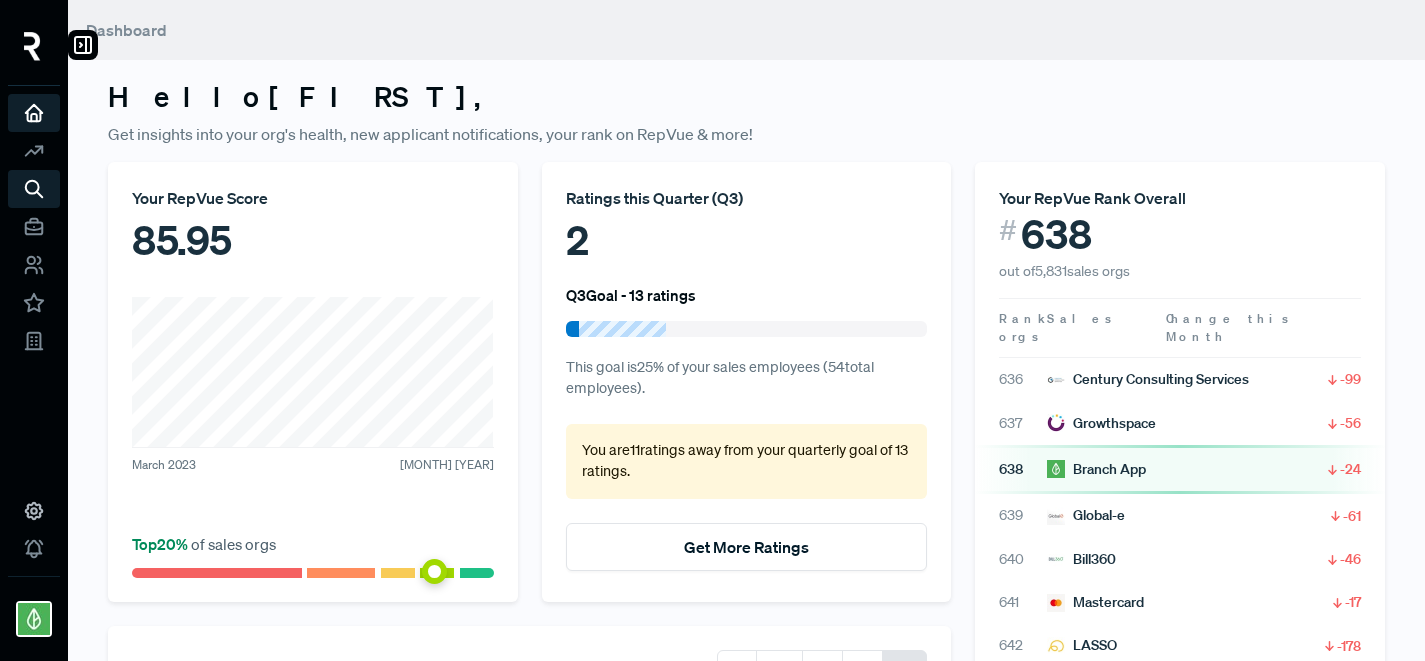 click at bounding box center [32, 46] 